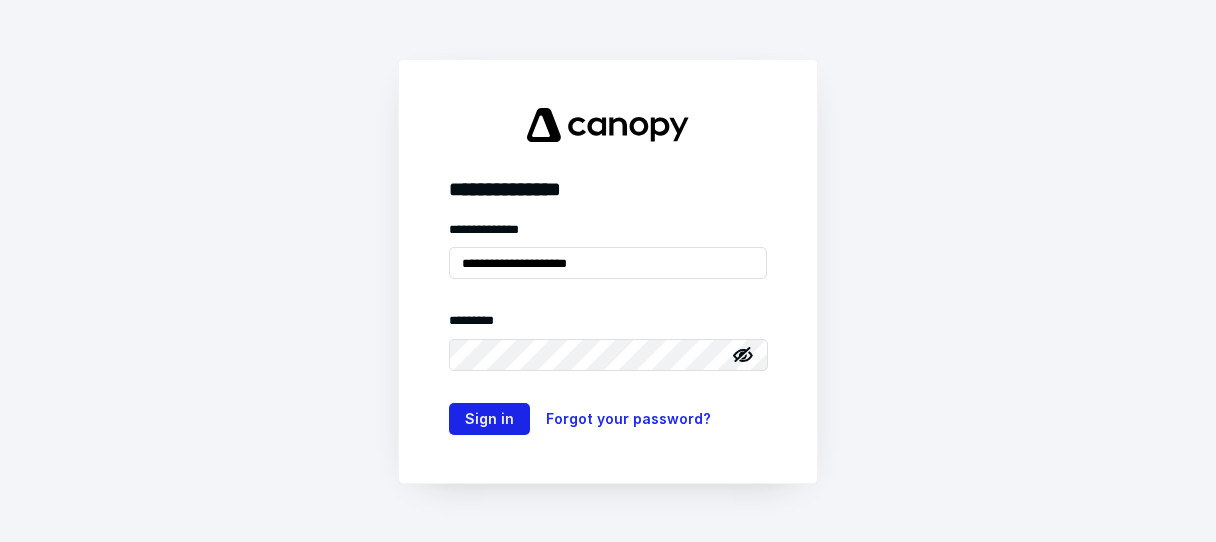 scroll, scrollTop: 0, scrollLeft: 0, axis: both 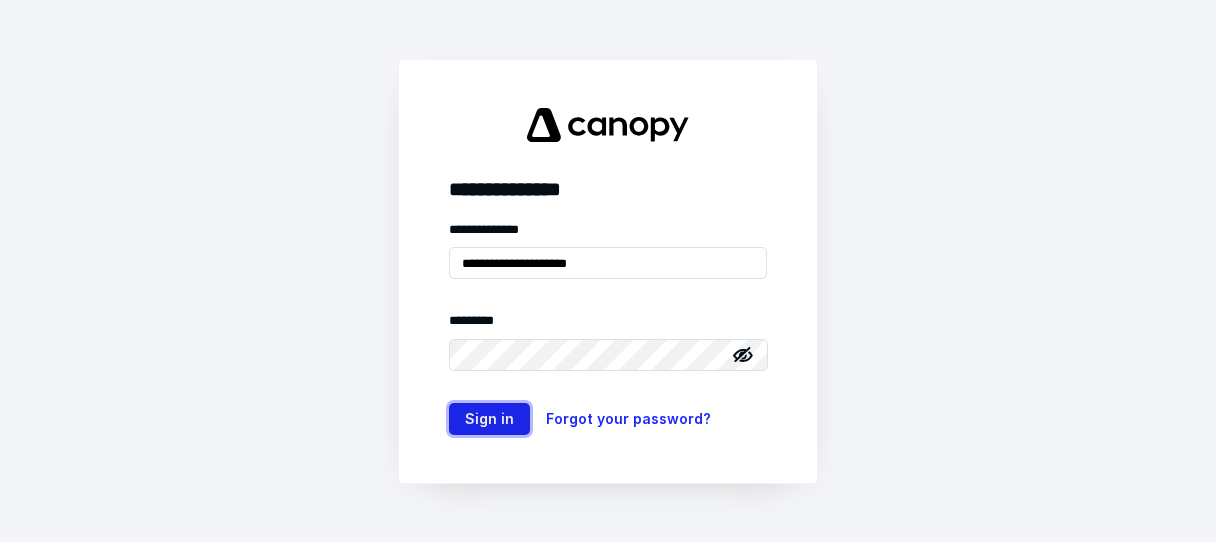click on "Sign in" at bounding box center [489, 419] 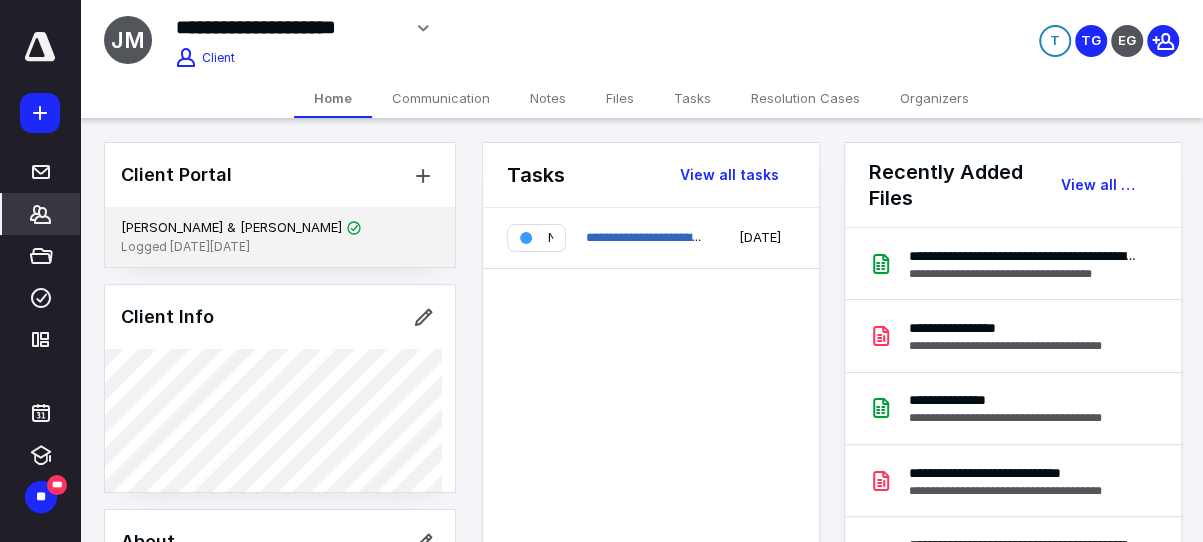 click on "[PERSON_NAME] & [PERSON_NAME]" at bounding box center (231, 228) 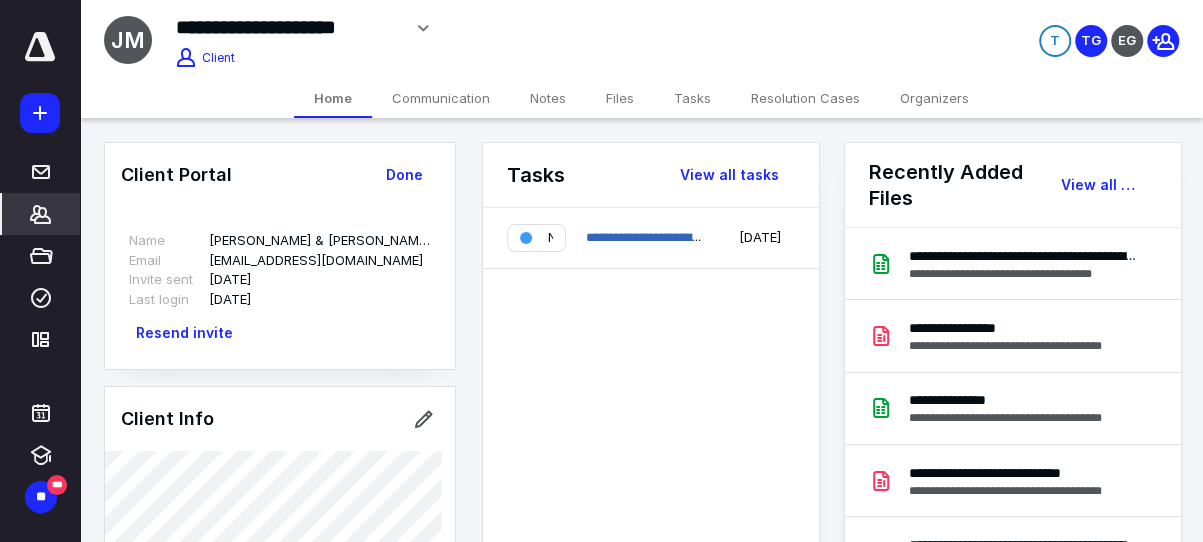 click 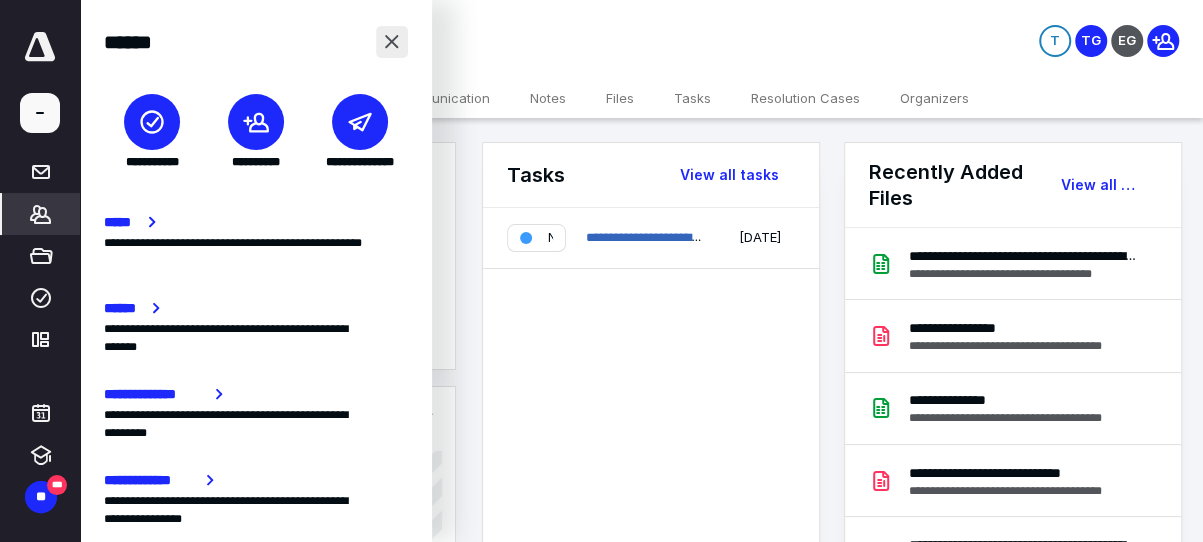 click at bounding box center [392, 42] 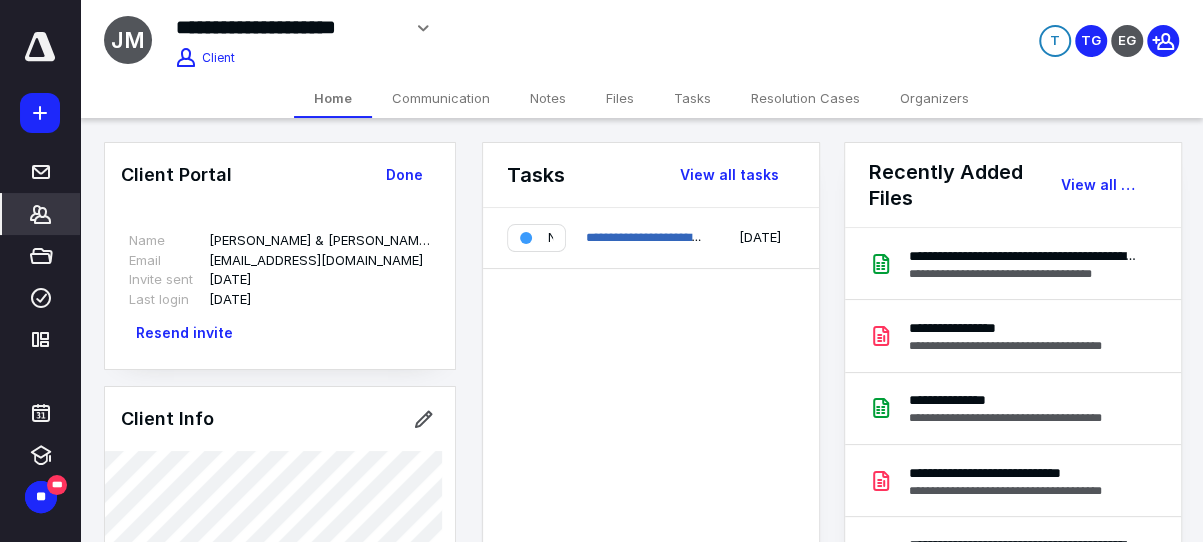 click at bounding box center [186, 58] 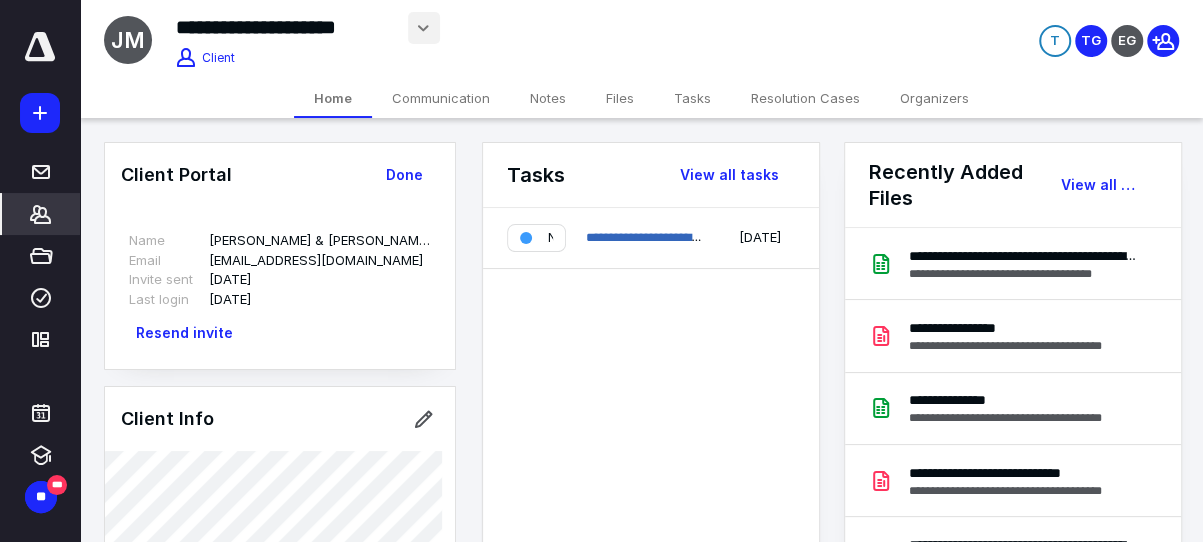 click at bounding box center (424, 28) 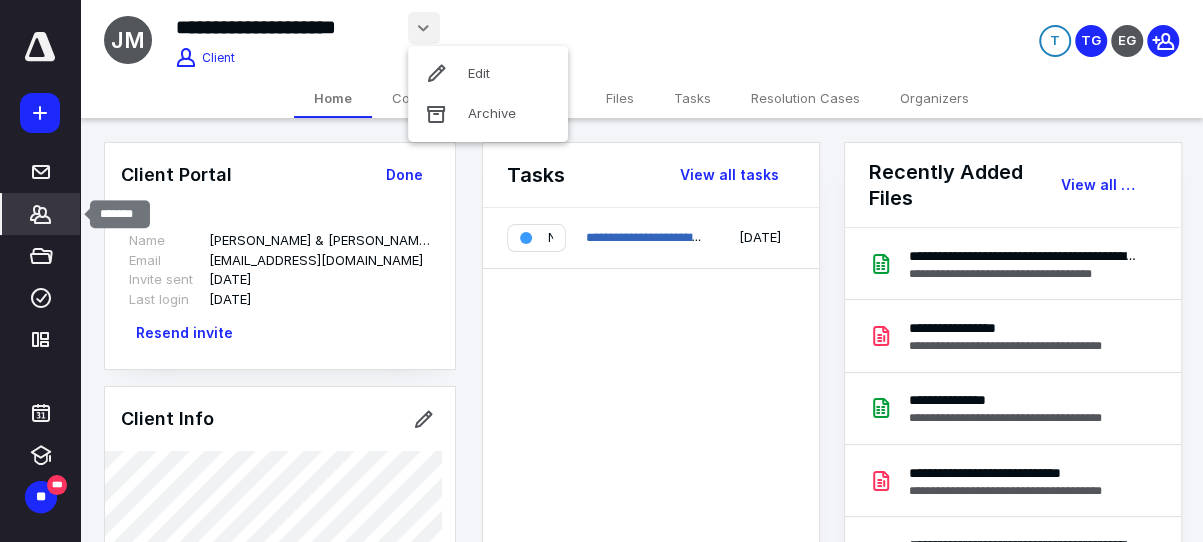 click 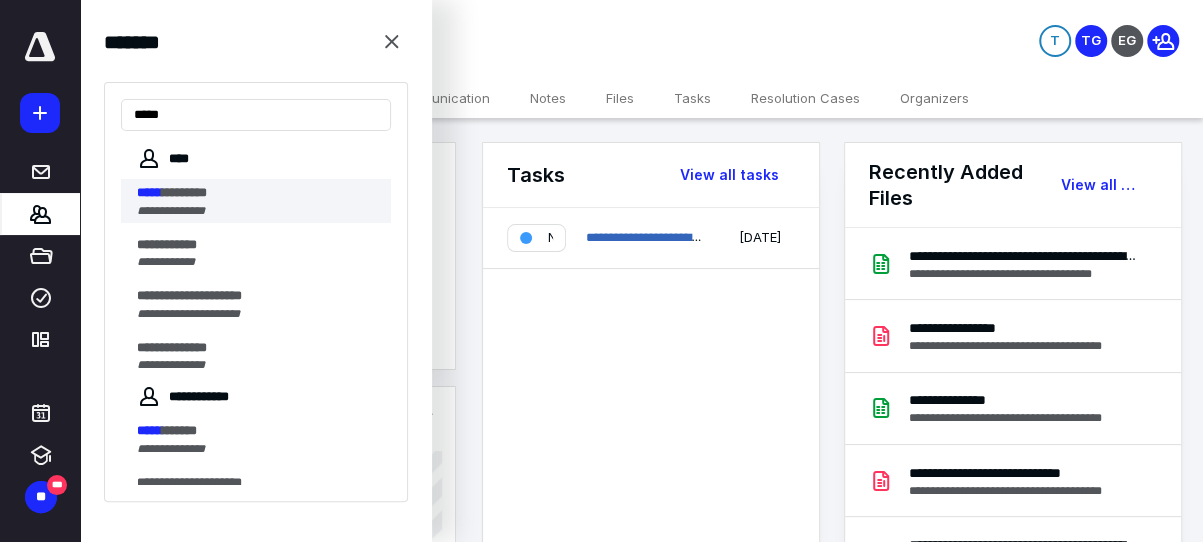 type on "*****" 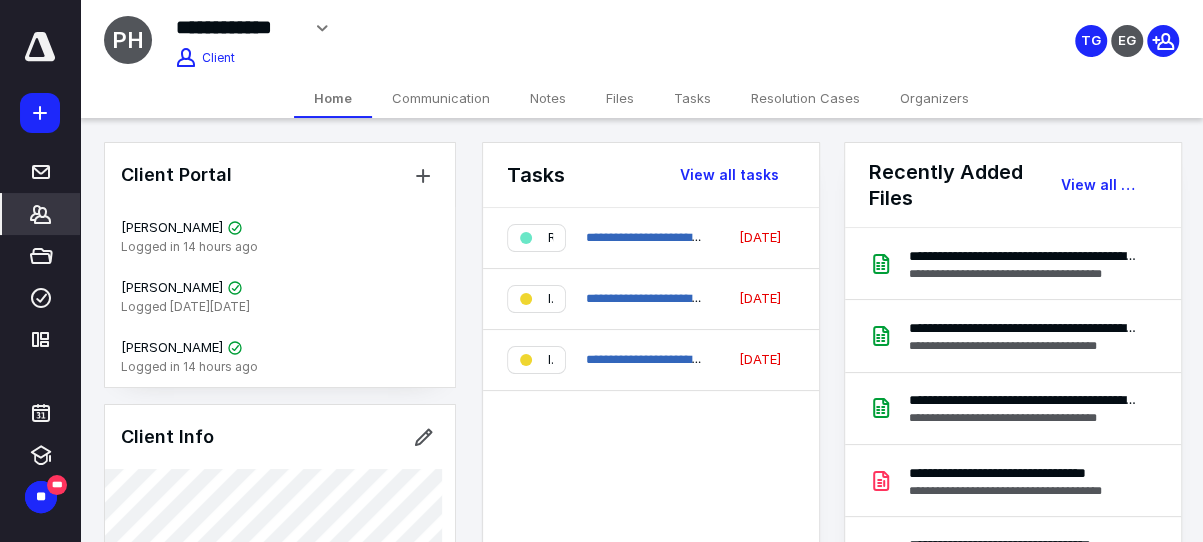 click on "Notes" at bounding box center (548, 98) 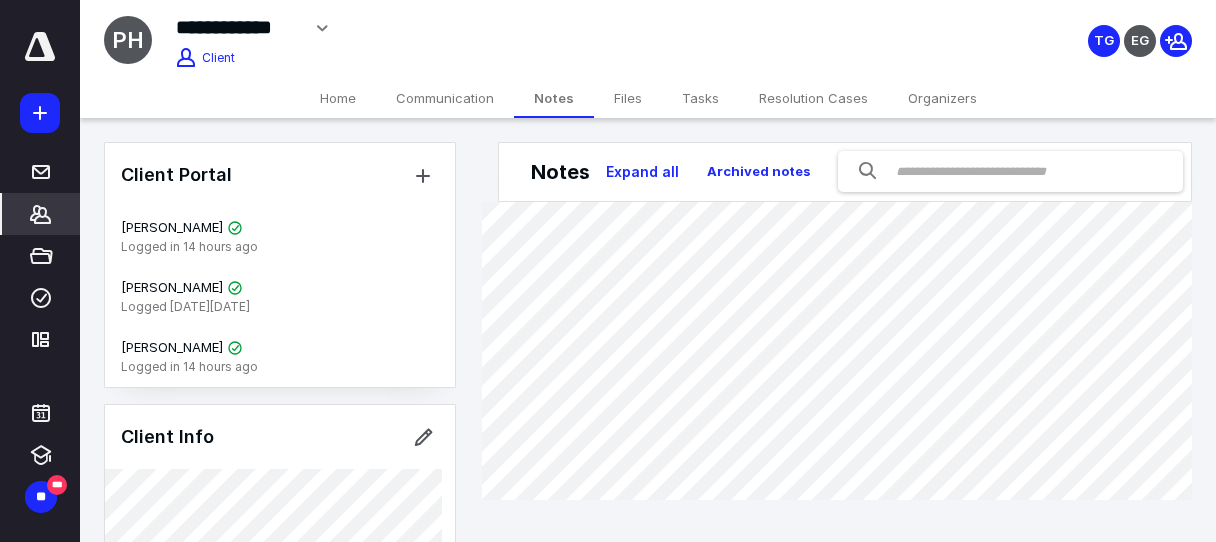 click on "Files" at bounding box center [628, 98] 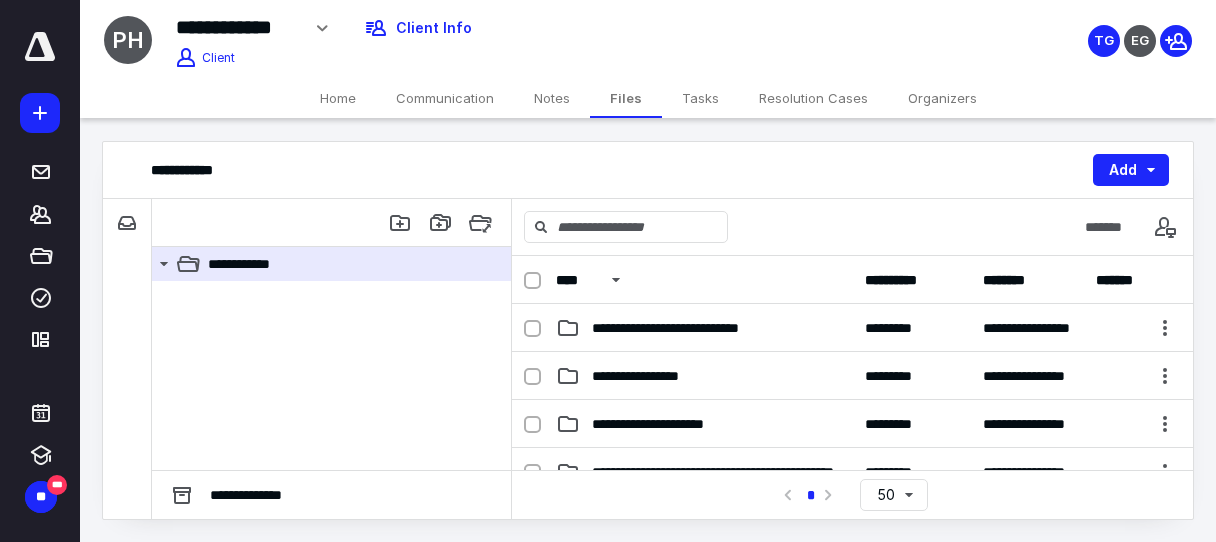 click on "Notes" at bounding box center [552, 98] 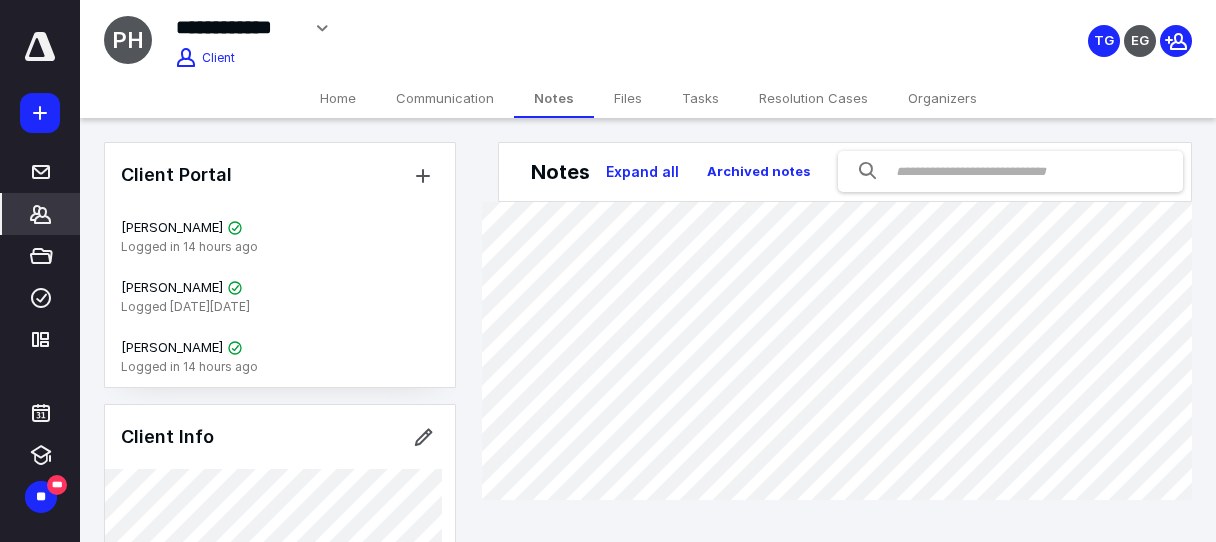 click on "Files" at bounding box center (628, 98) 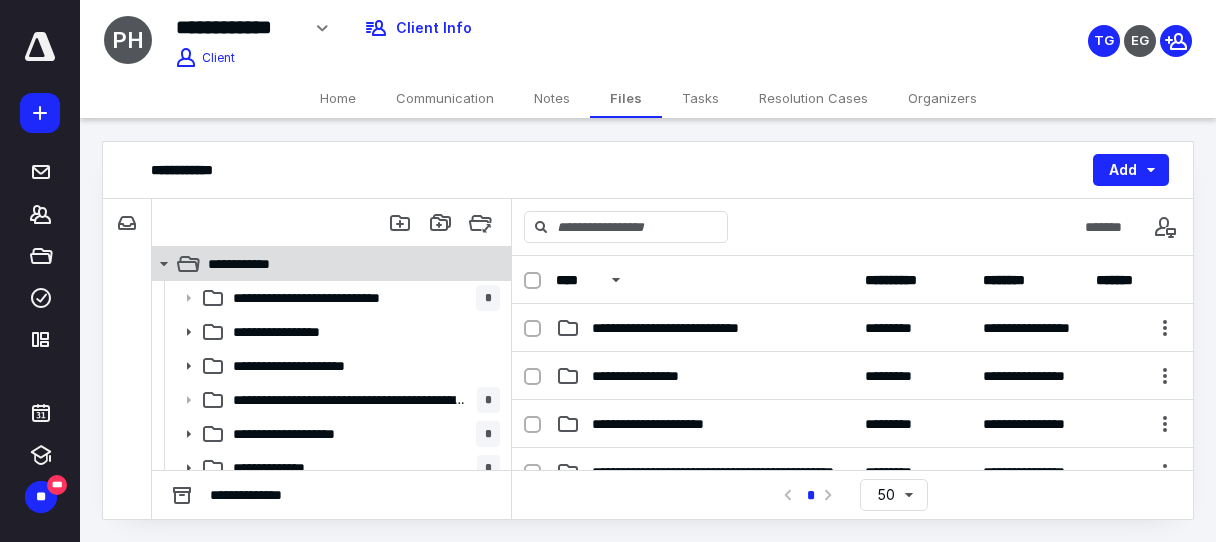 click 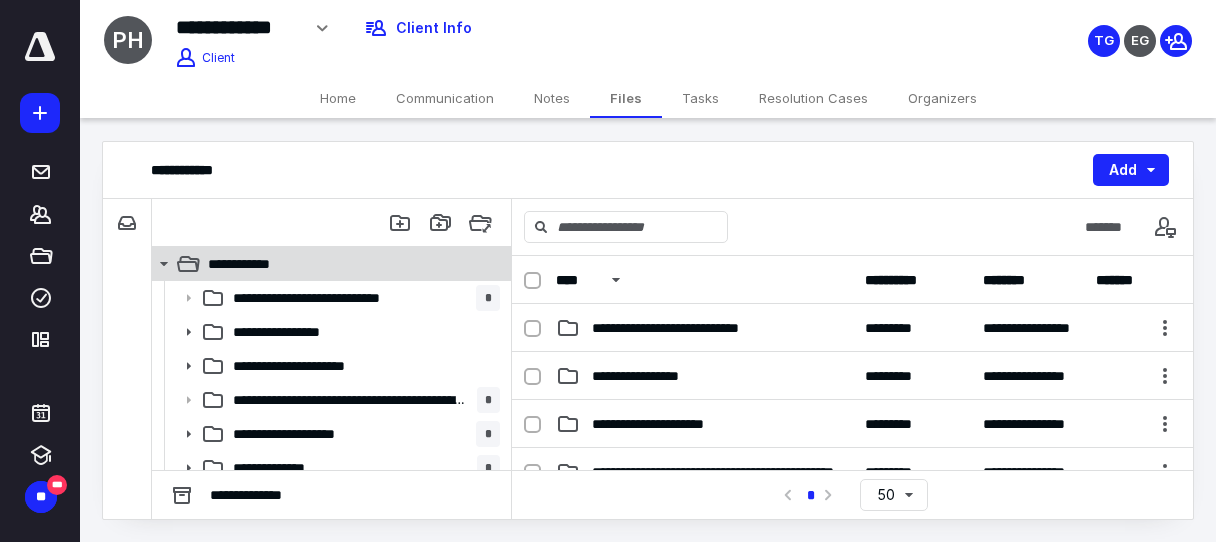 click 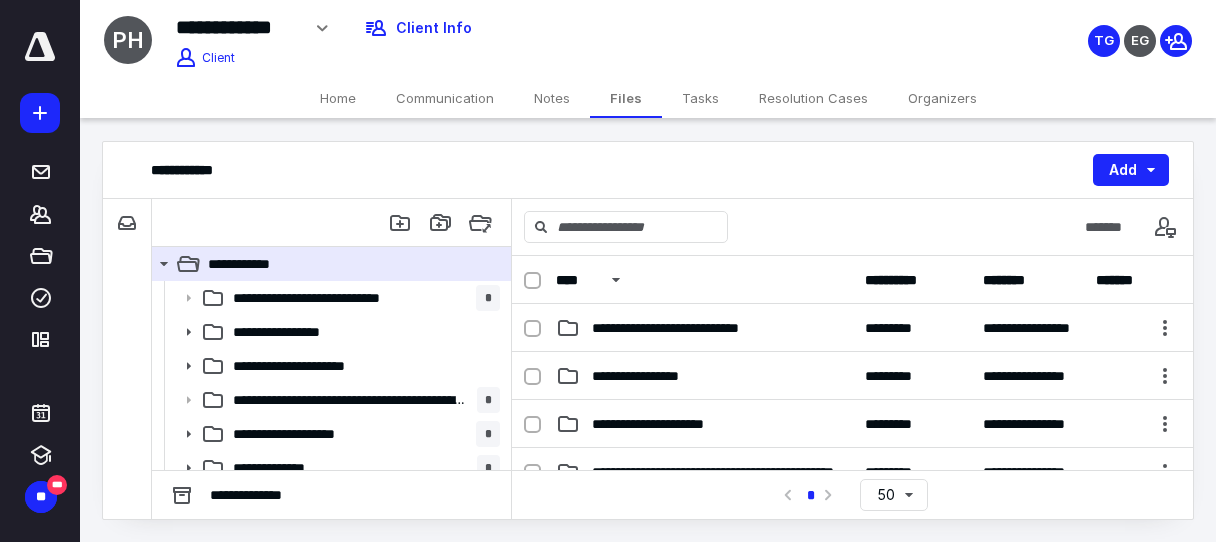 click on "Files" at bounding box center [626, 98] 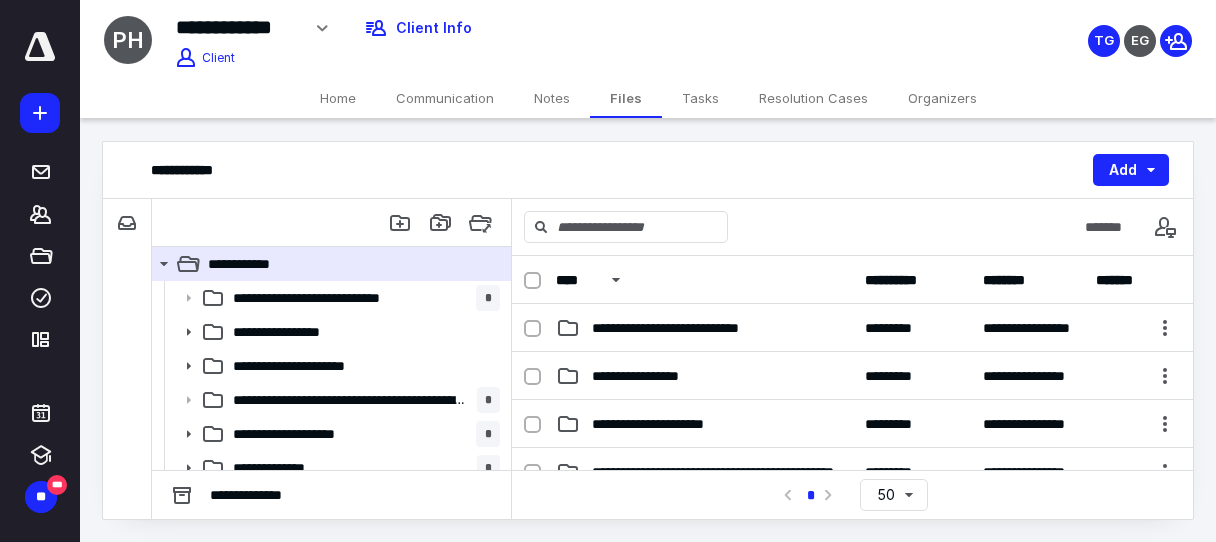 click on "Home" at bounding box center [338, 98] 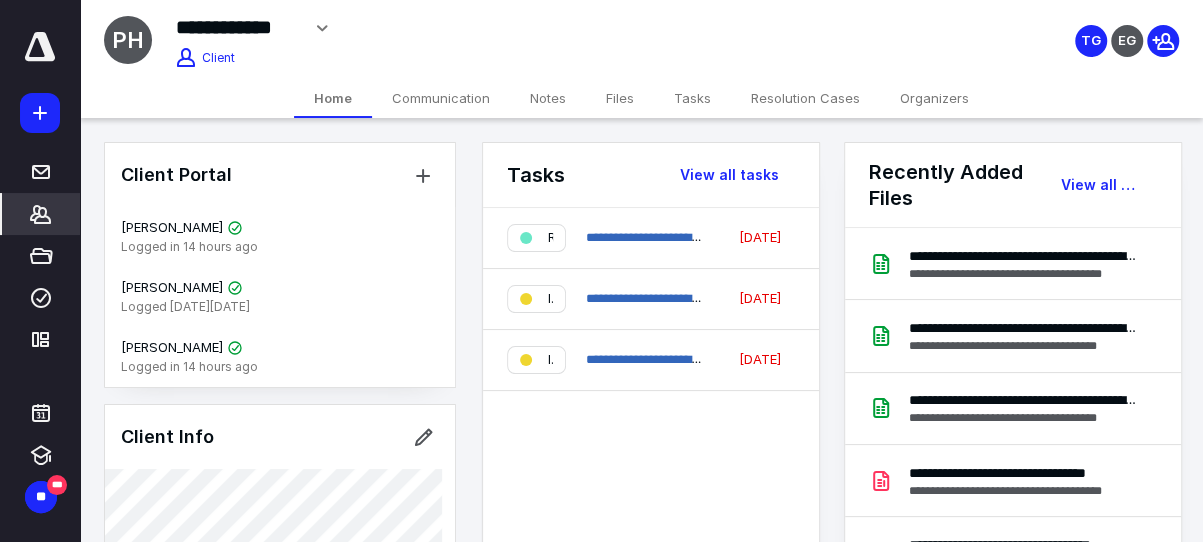 click on "Files" at bounding box center [620, 98] 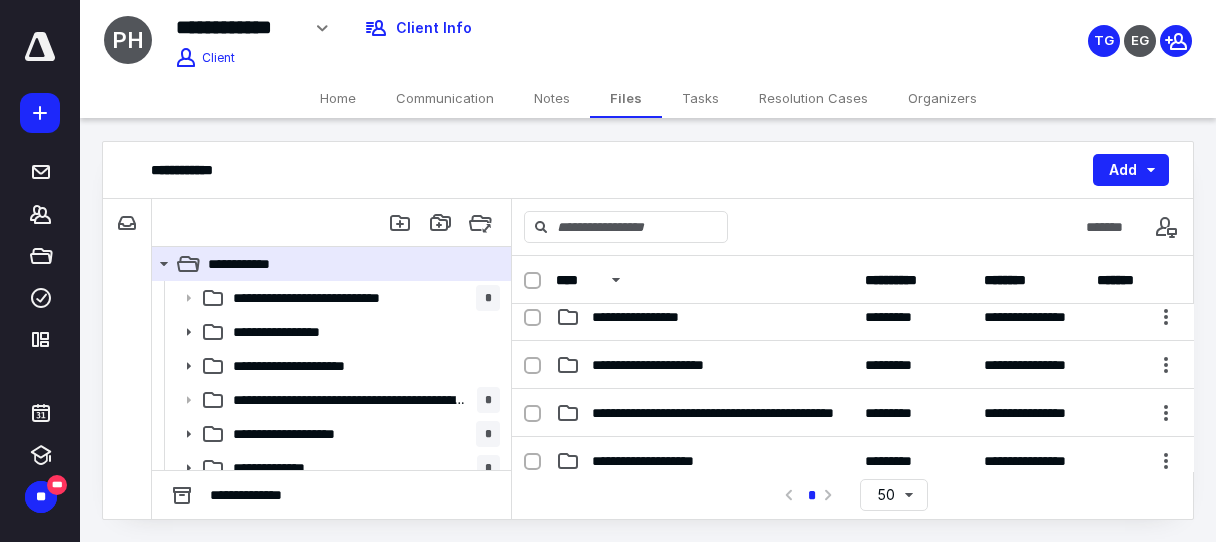 scroll, scrollTop: 95, scrollLeft: 0, axis: vertical 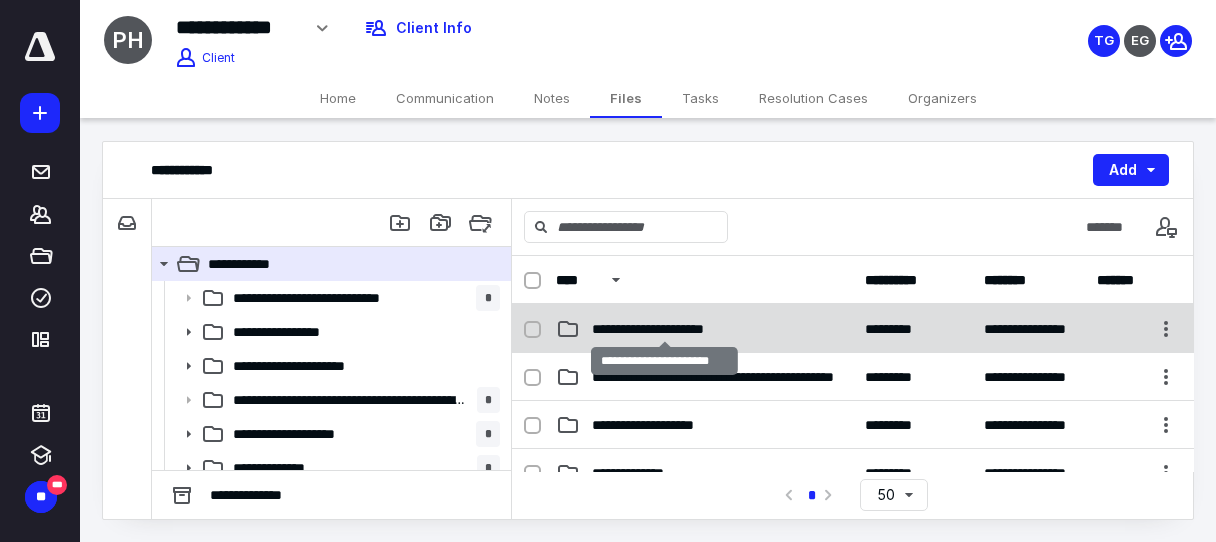 click on "**********" at bounding box center [665, 329] 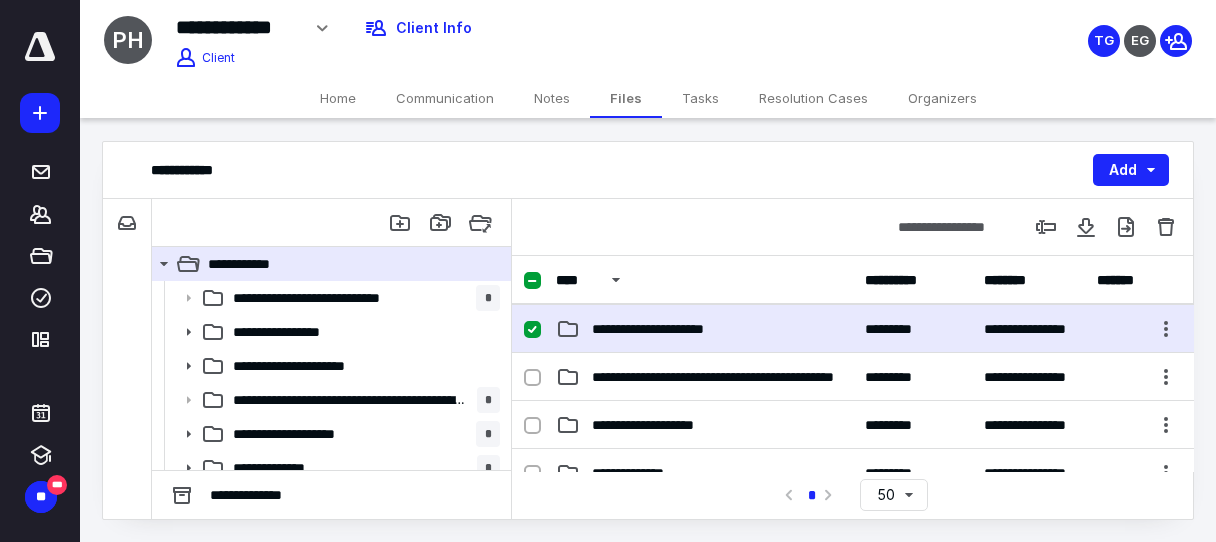 click at bounding box center (532, 330) 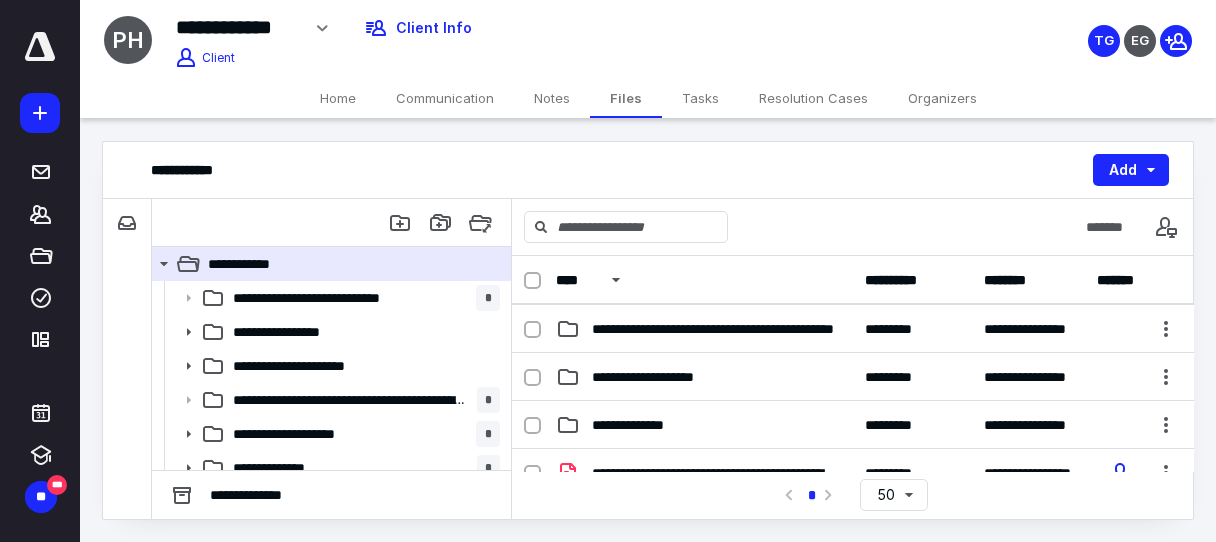 scroll, scrollTop: 190, scrollLeft: 0, axis: vertical 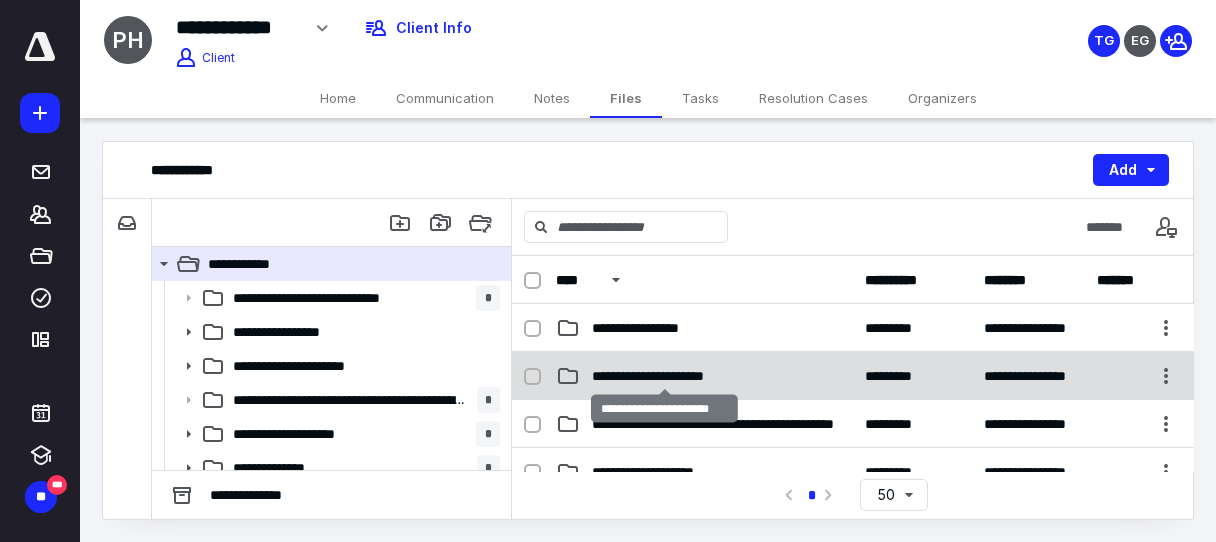 click on "**********" at bounding box center [665, 376] 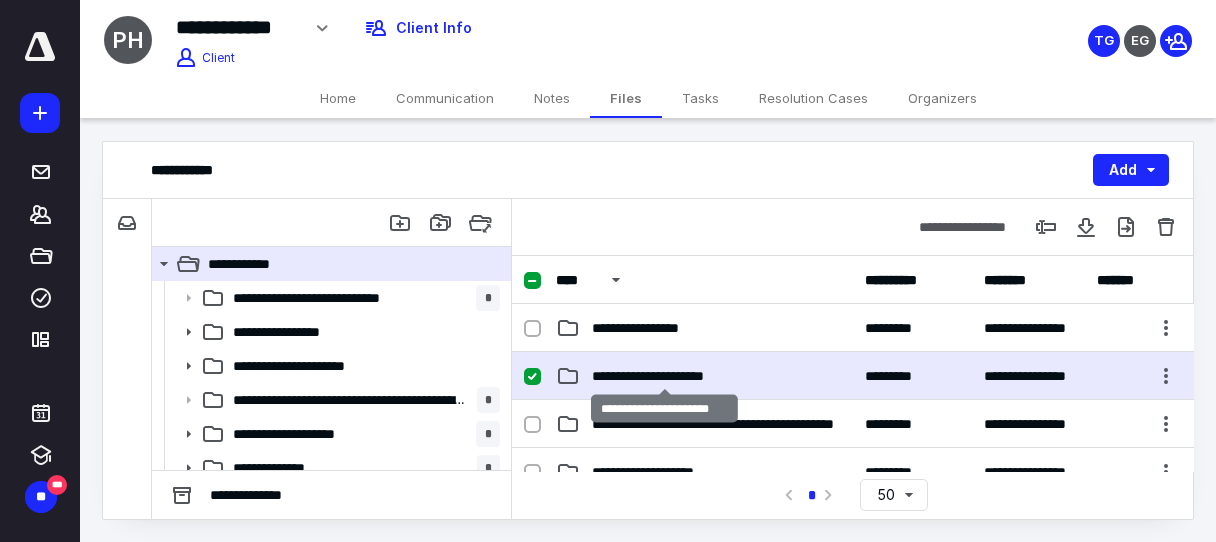 click on "**********" at bounding box center (665, 376) 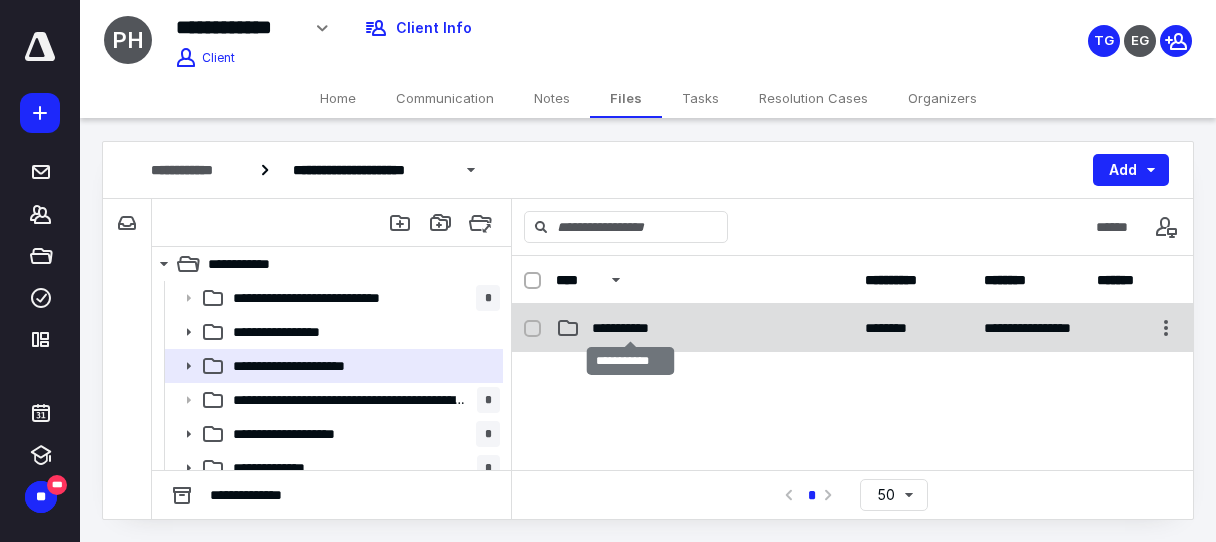 click on "**********" at bounding box center [631, 328] 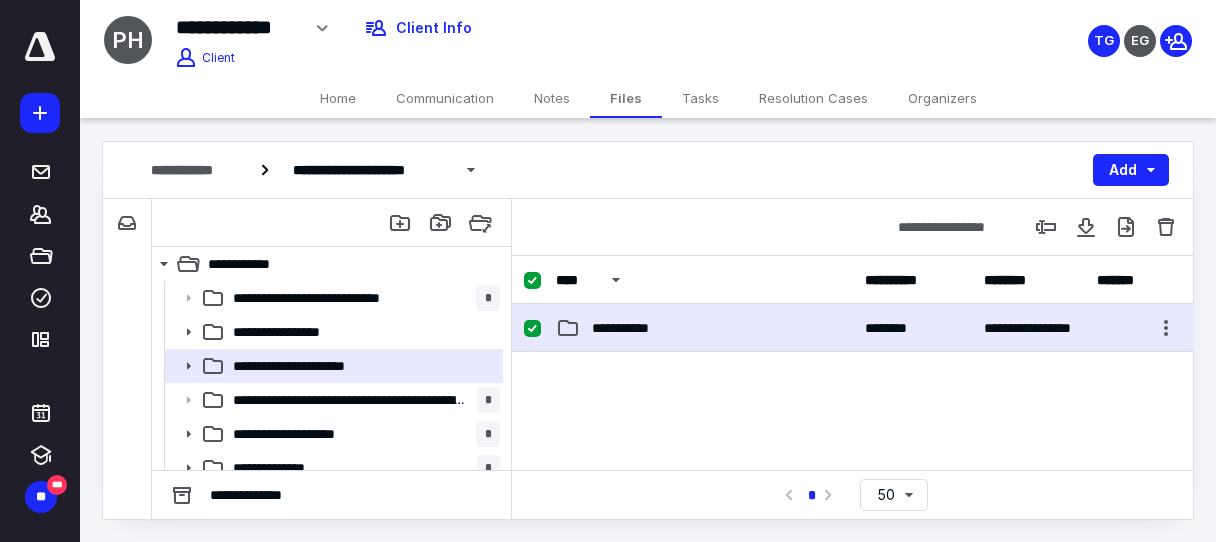 click at bounding box center [532, 329] 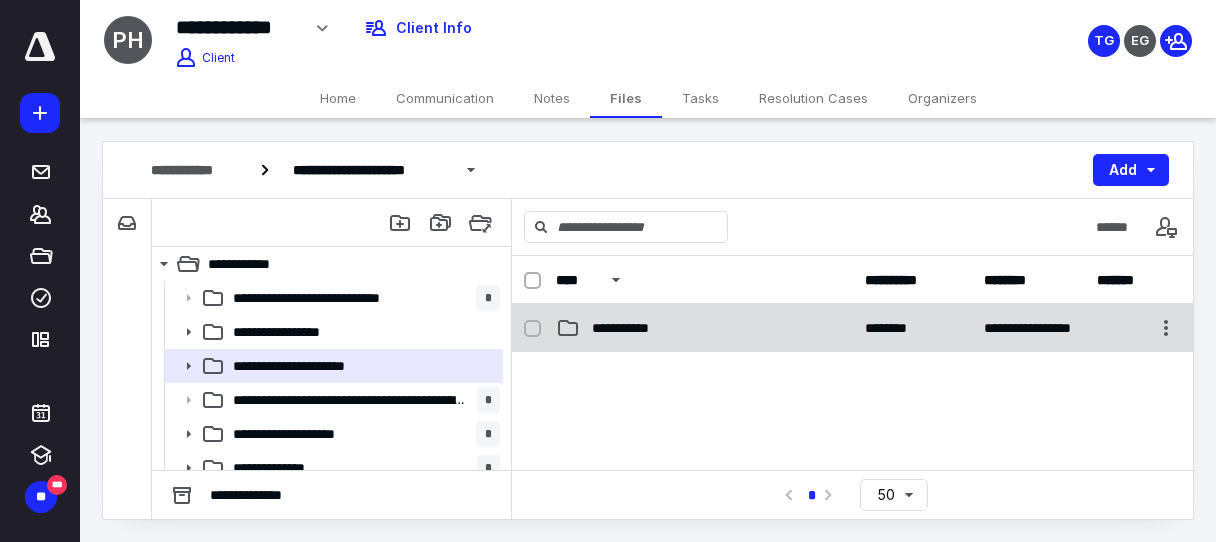 click on "**********" at bounding box center (631, 328) 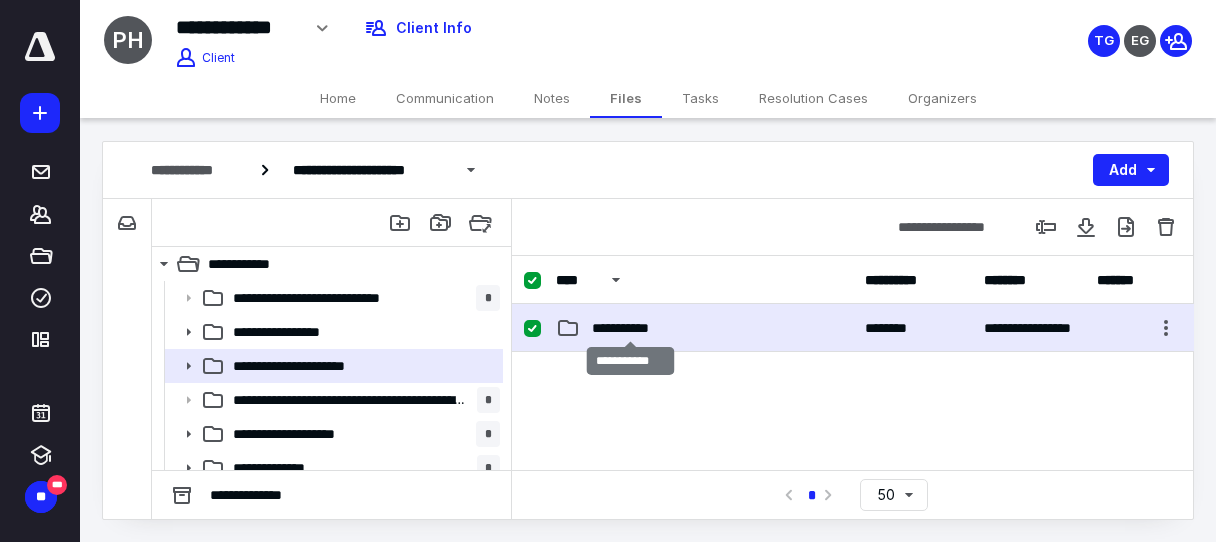 click on "**********" at bounding box center [631, 328] 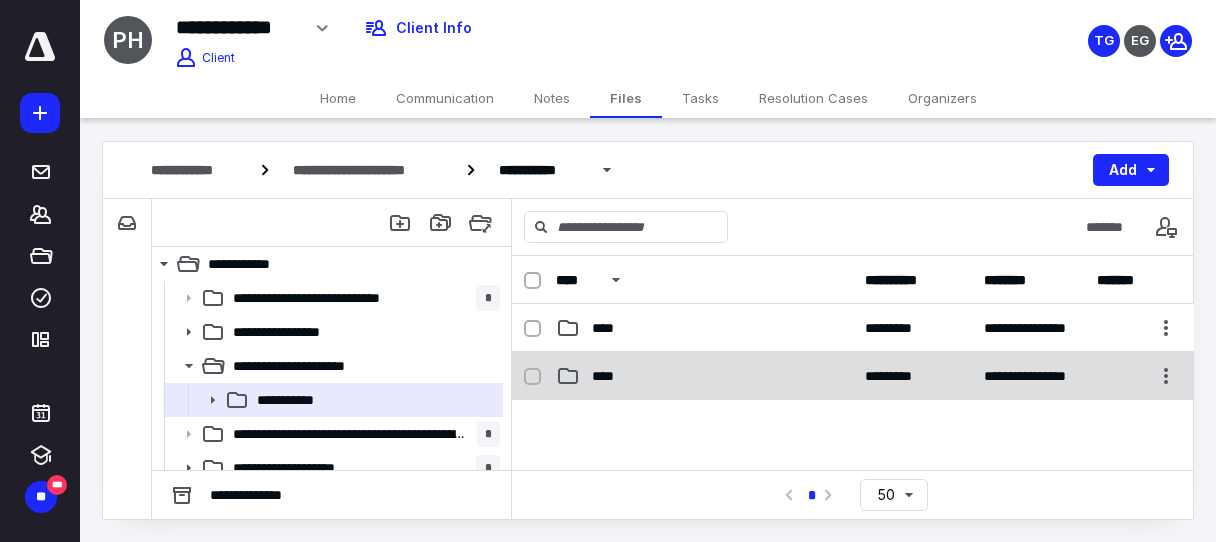 click 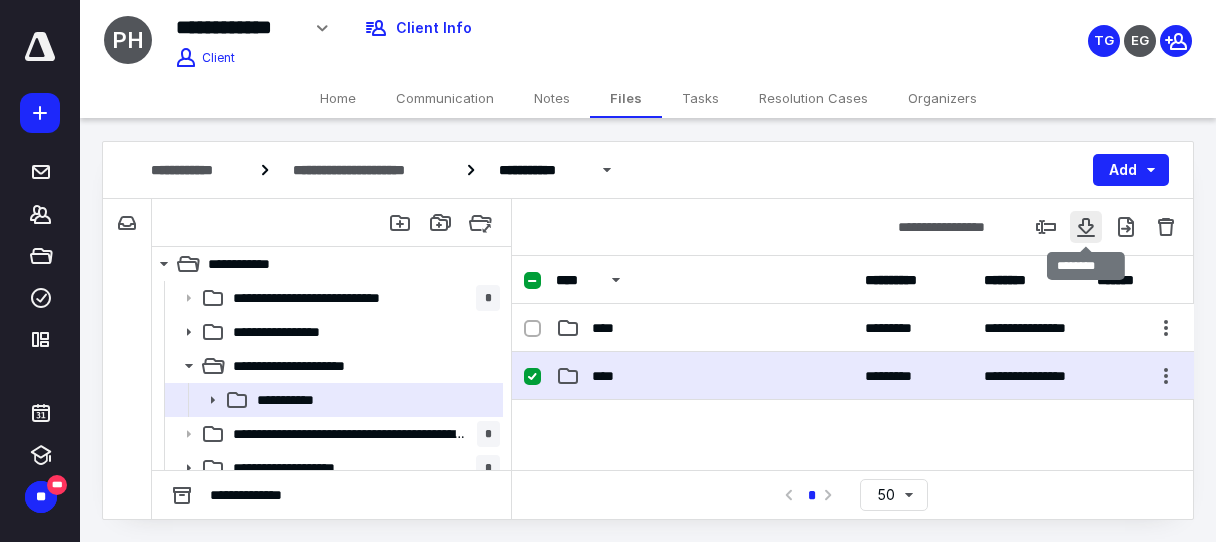 click at bounding box center (1086, 227) 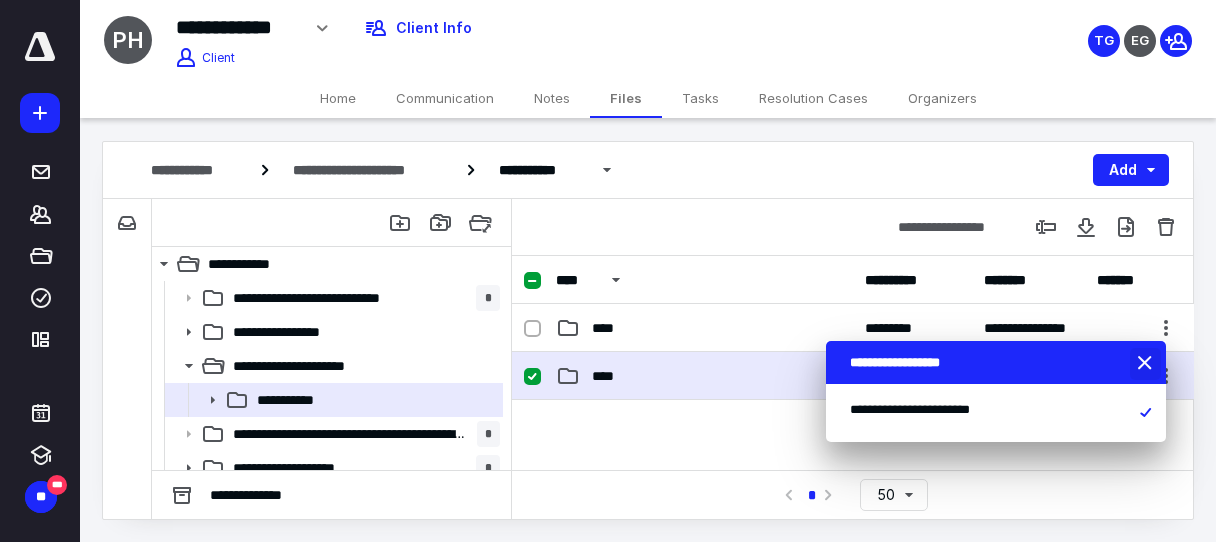 click at bounding box center [1147, 364] 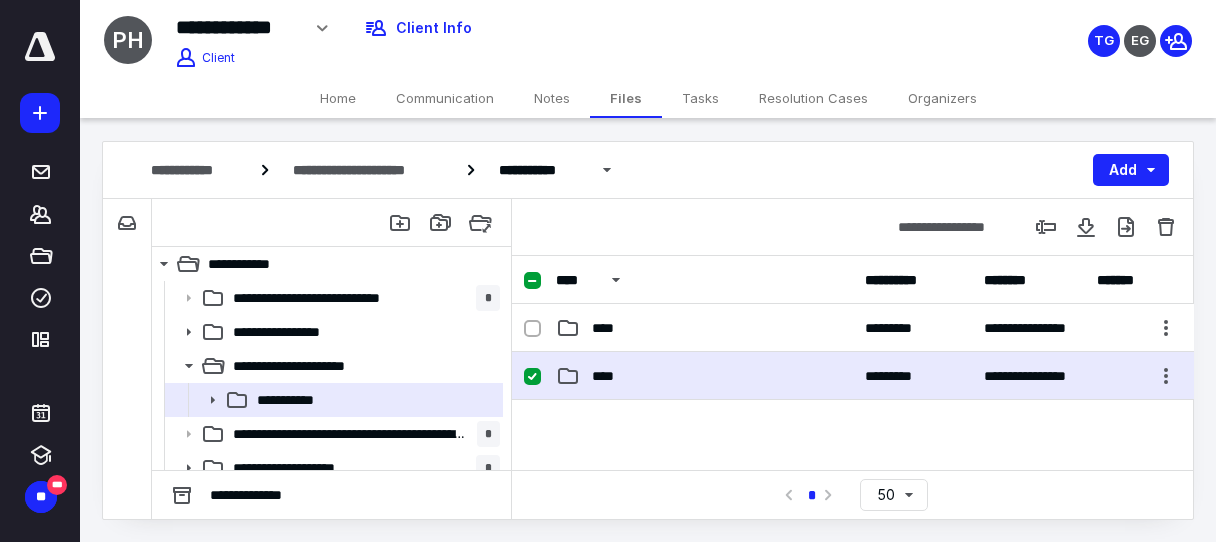 click 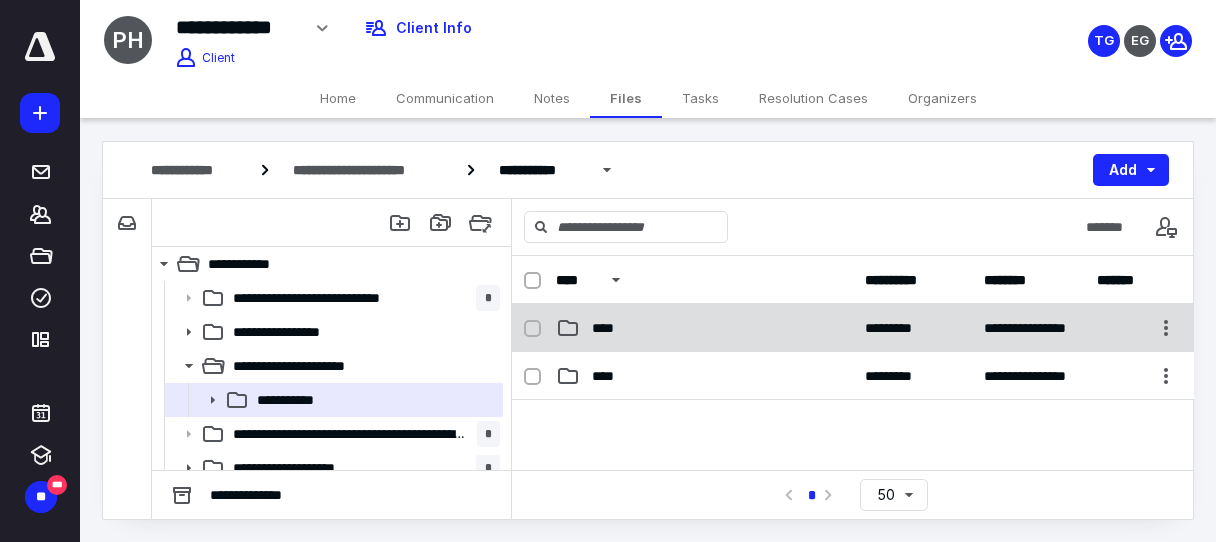 click on "****" at bounding box center (609, 328) 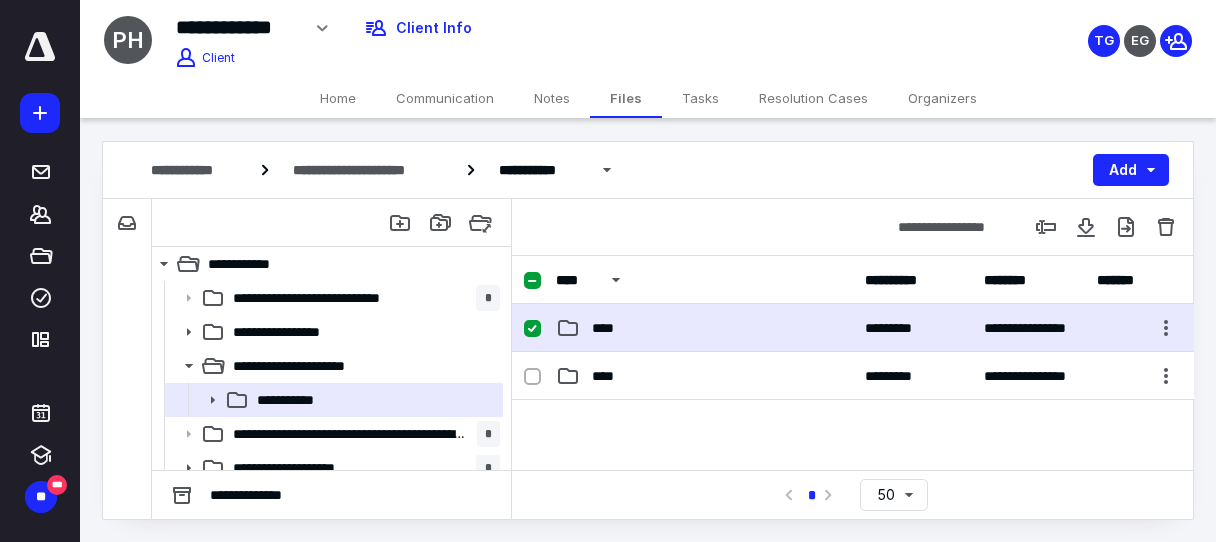 click at bounding box center [532, 329] 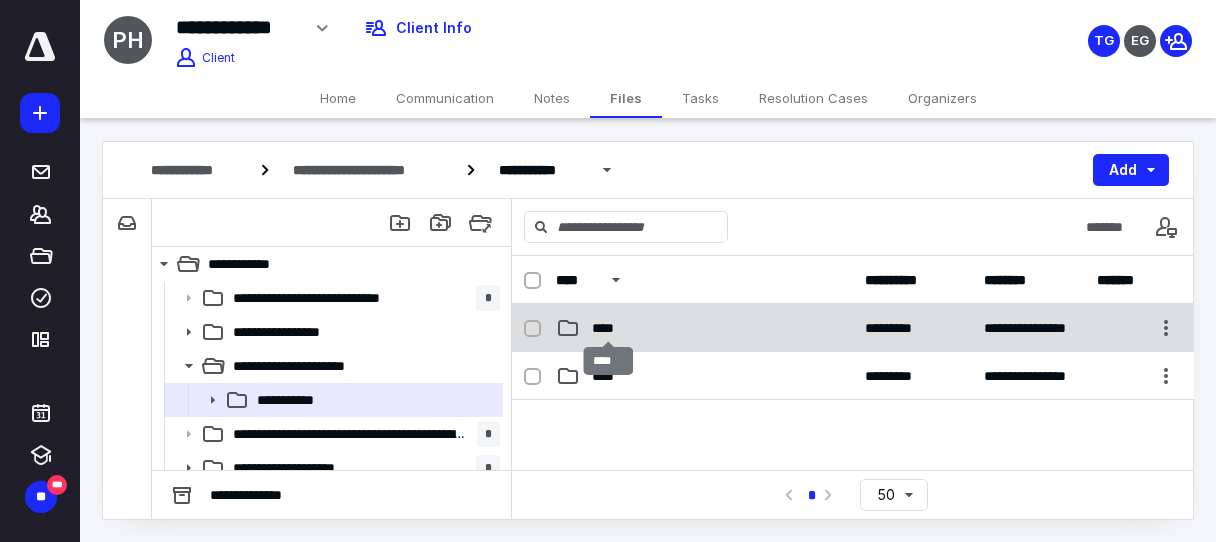 click on "****" at bounding box center (609, 328) 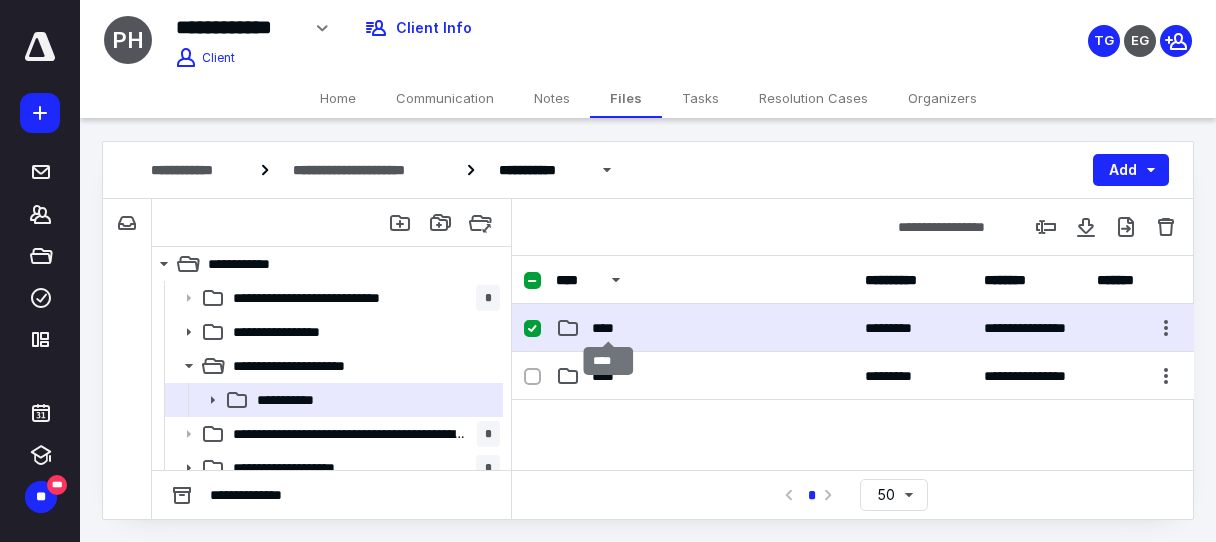 click on "****" at bounding box center [609, 328] 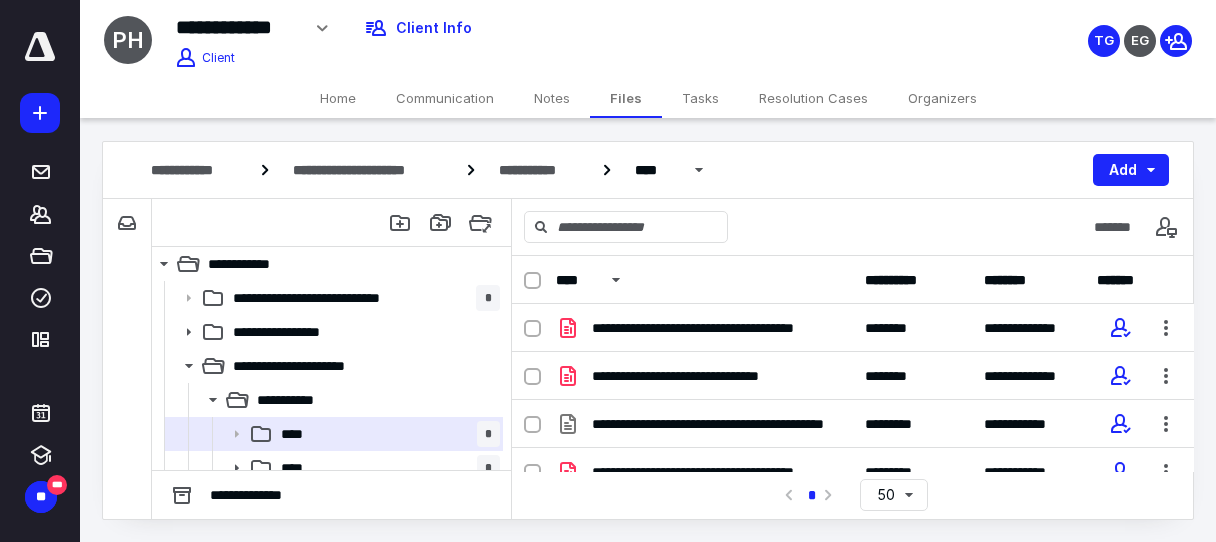 scroll, scrollTop: 48, scrollLeft: 0, axis: vertical 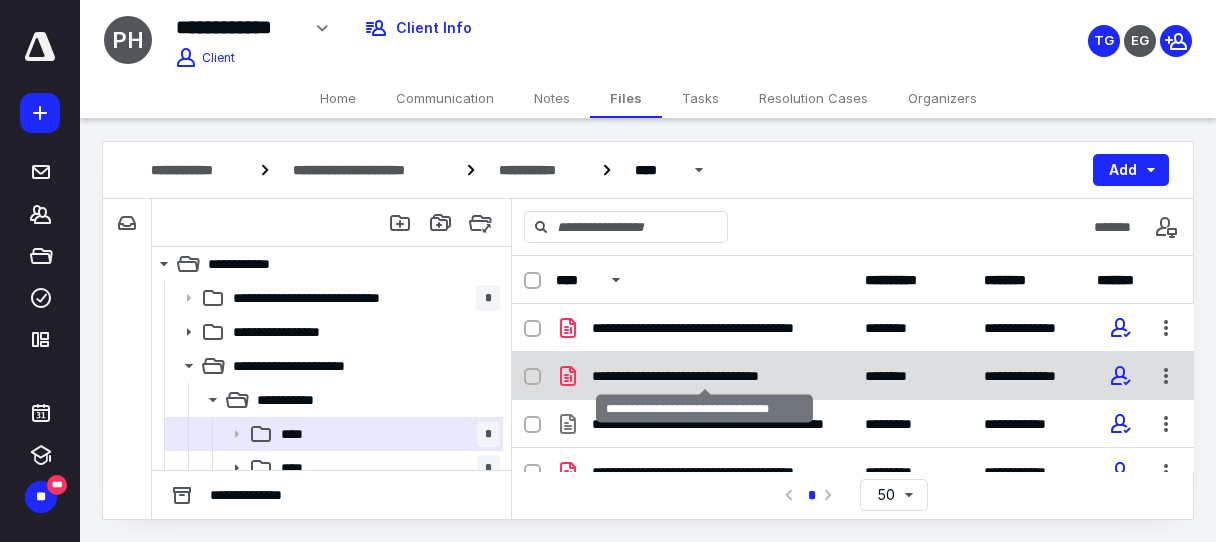 click on "**********" at bounding box center [705, 376] 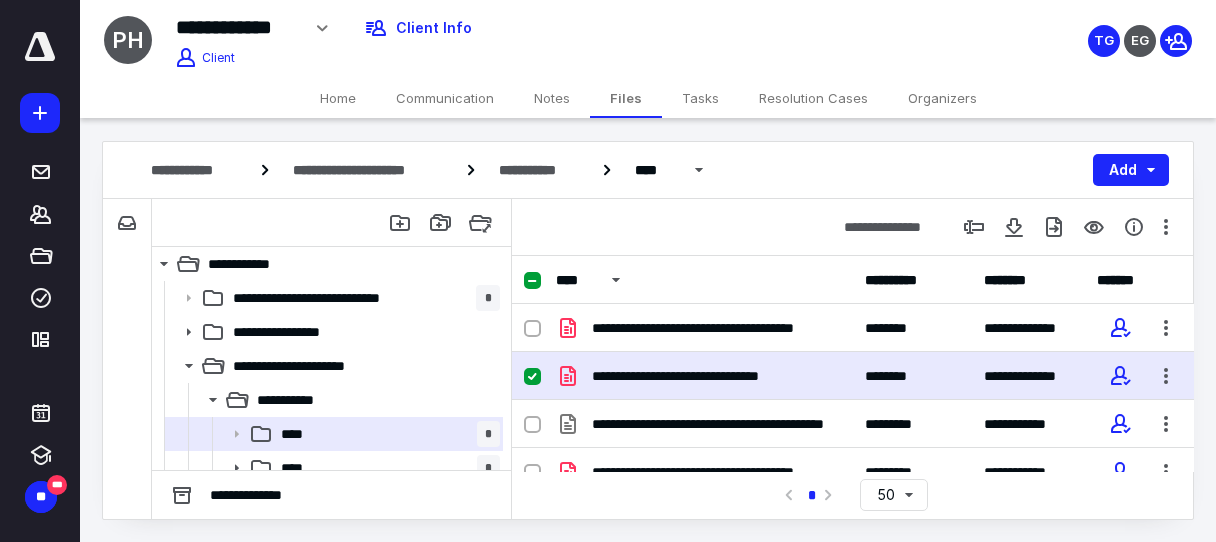 click at bounding box center [540, 376] 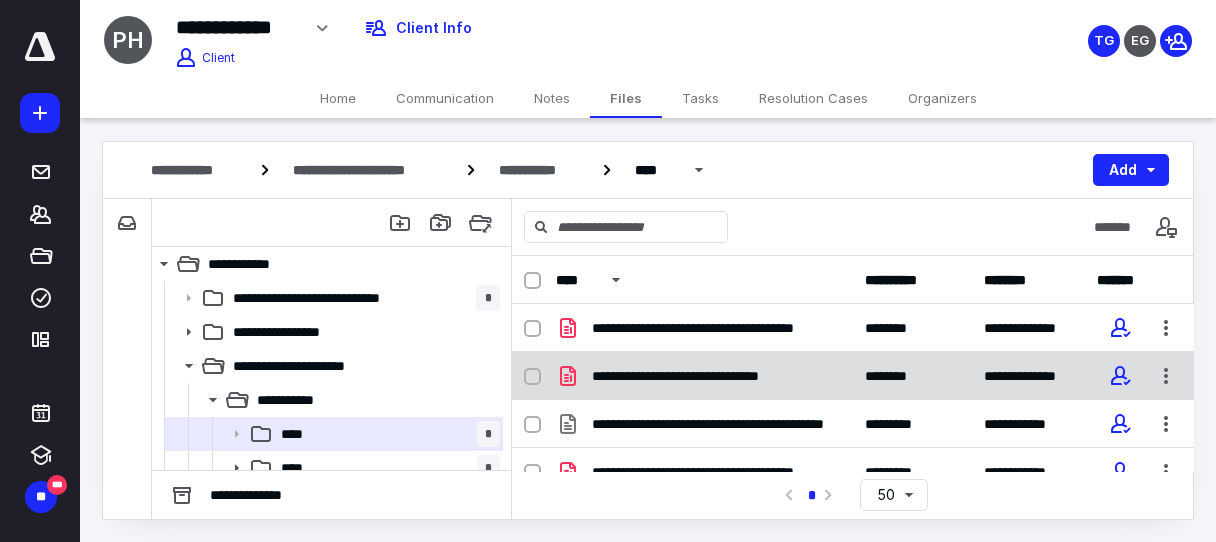 click on "**********" at bounding box center [853, 376] 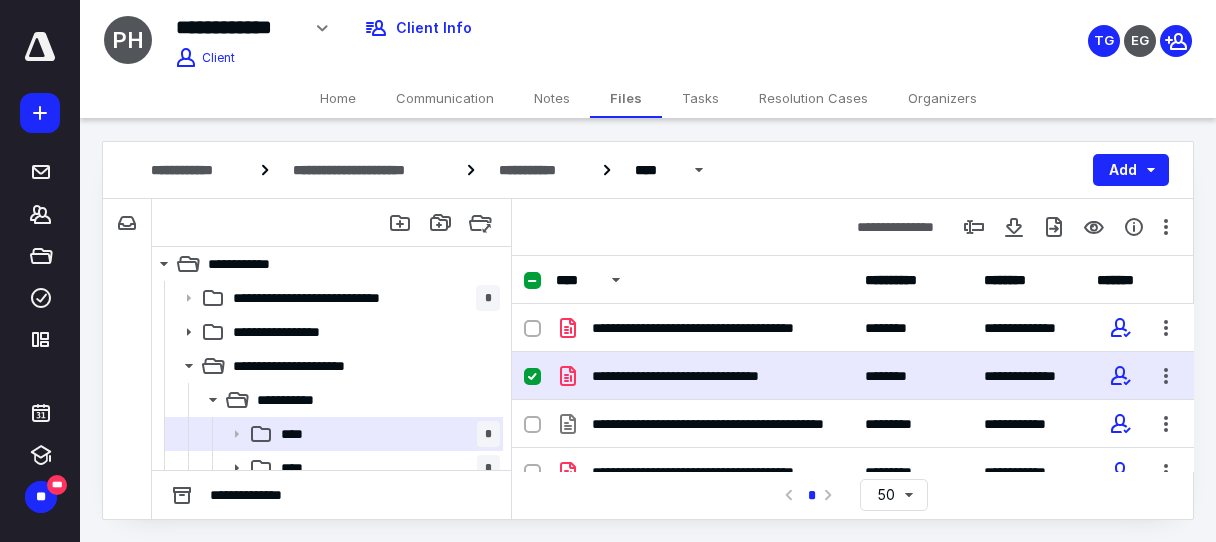 click on "**********" at bounding box center [853, 376] 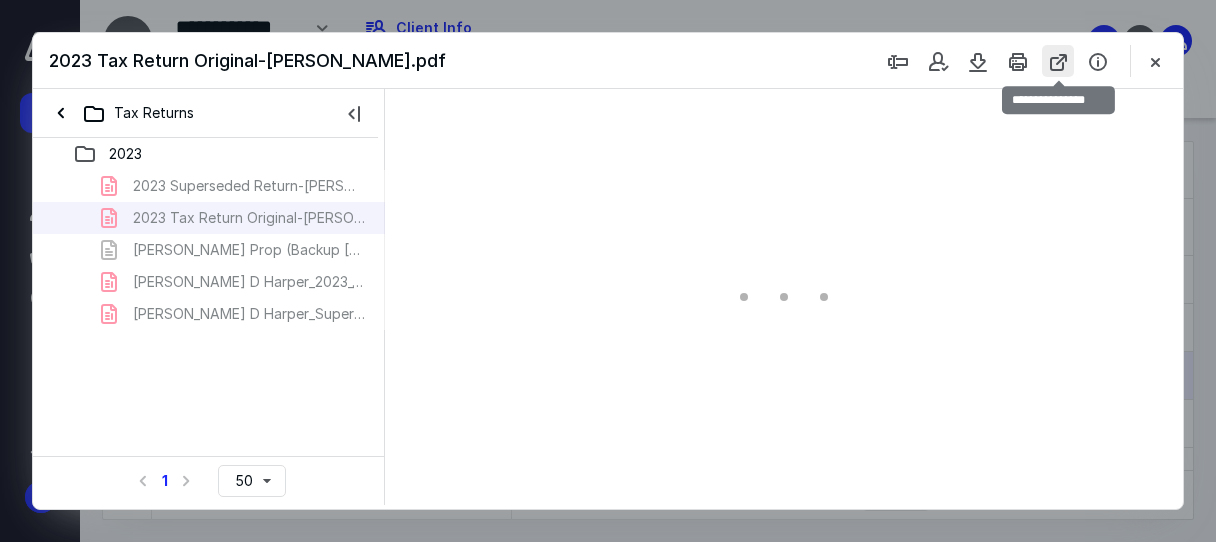 click at bounding box center (1058, 61) 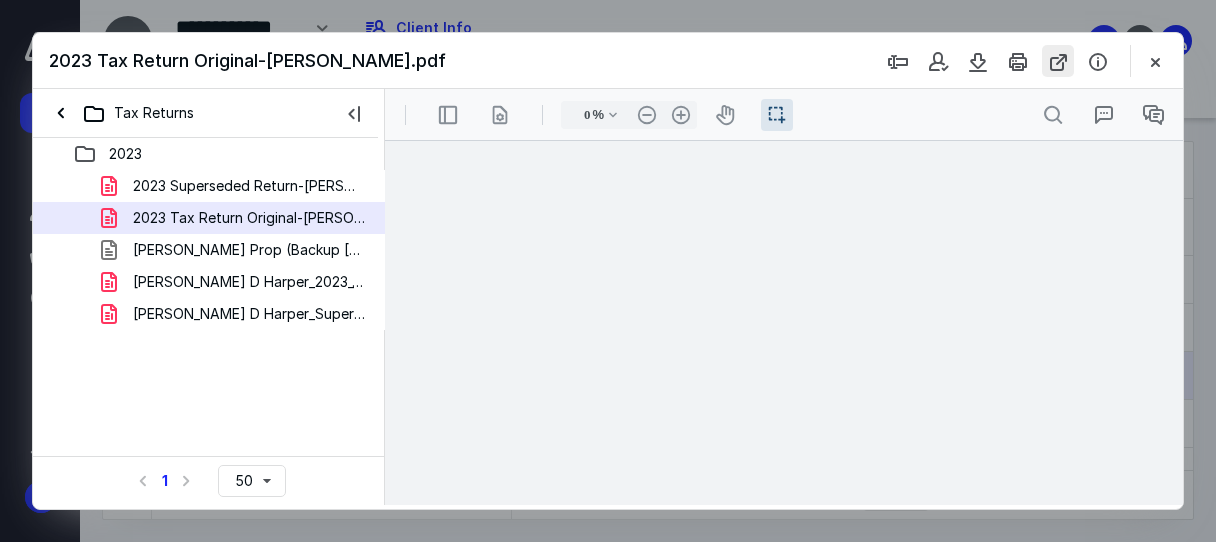 type on "46" 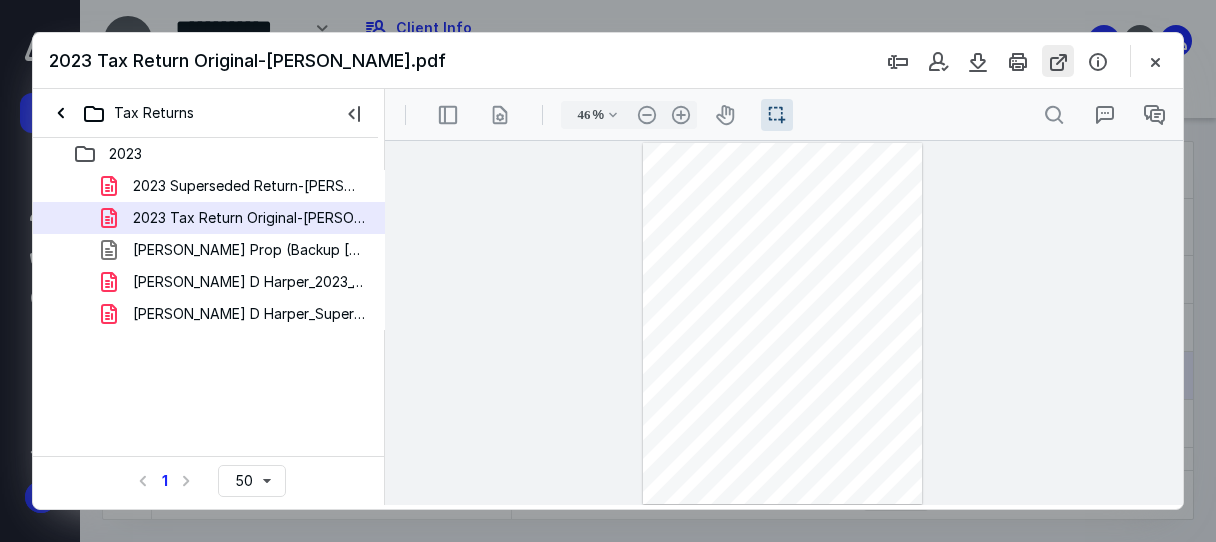scroll, scrollTop: 0, scrollLeft: 0, axis: both 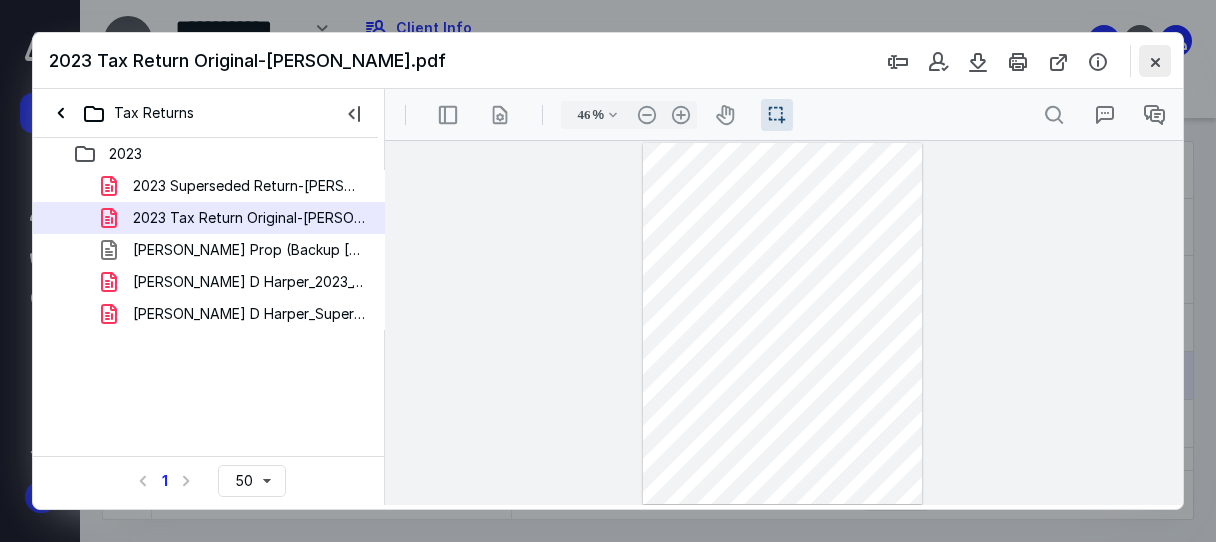 click at bounding box center (1155, 61) 